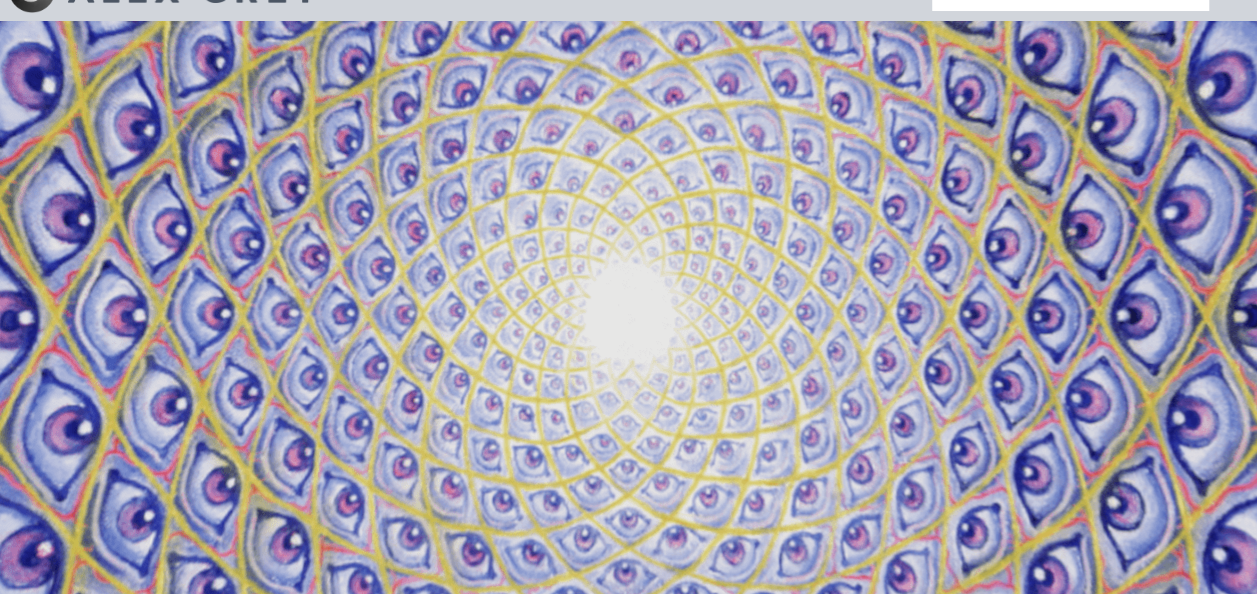 scroll, scrollTop: 0, scrollLeft: 0, axis: both 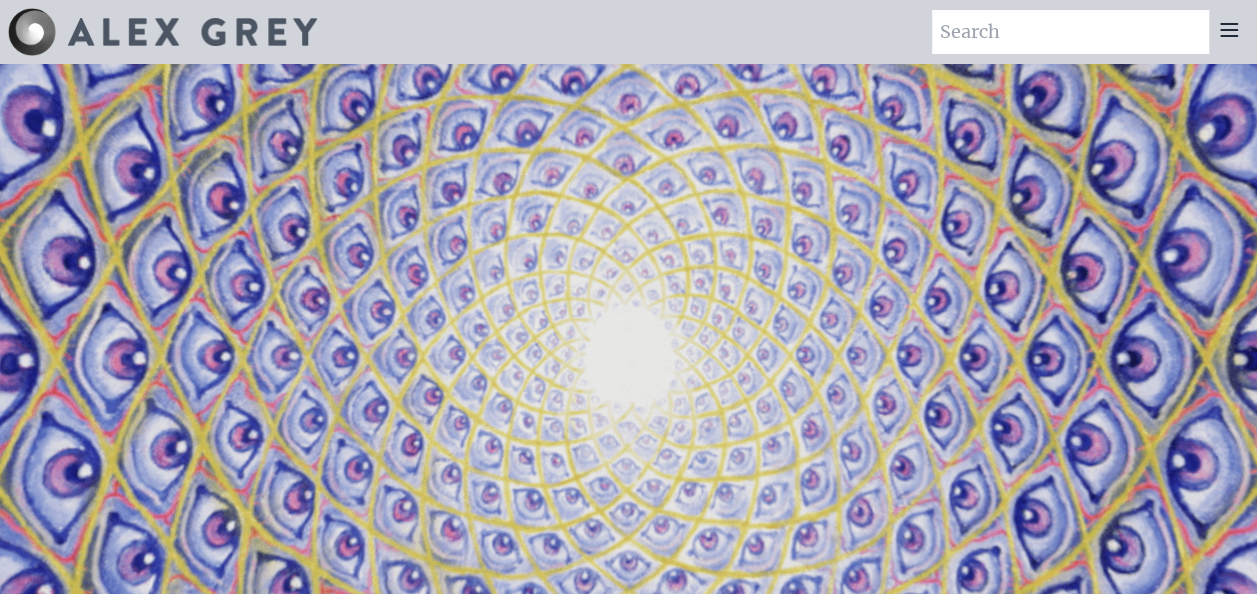 click 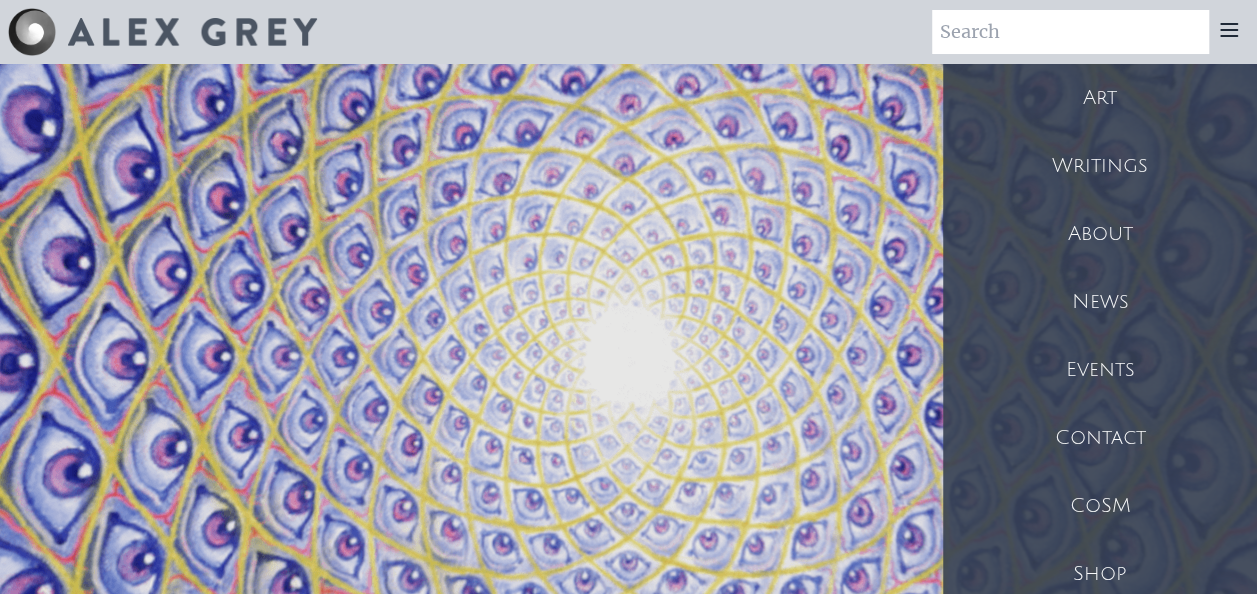 click on "Art" at bounding box center (1100, 98) 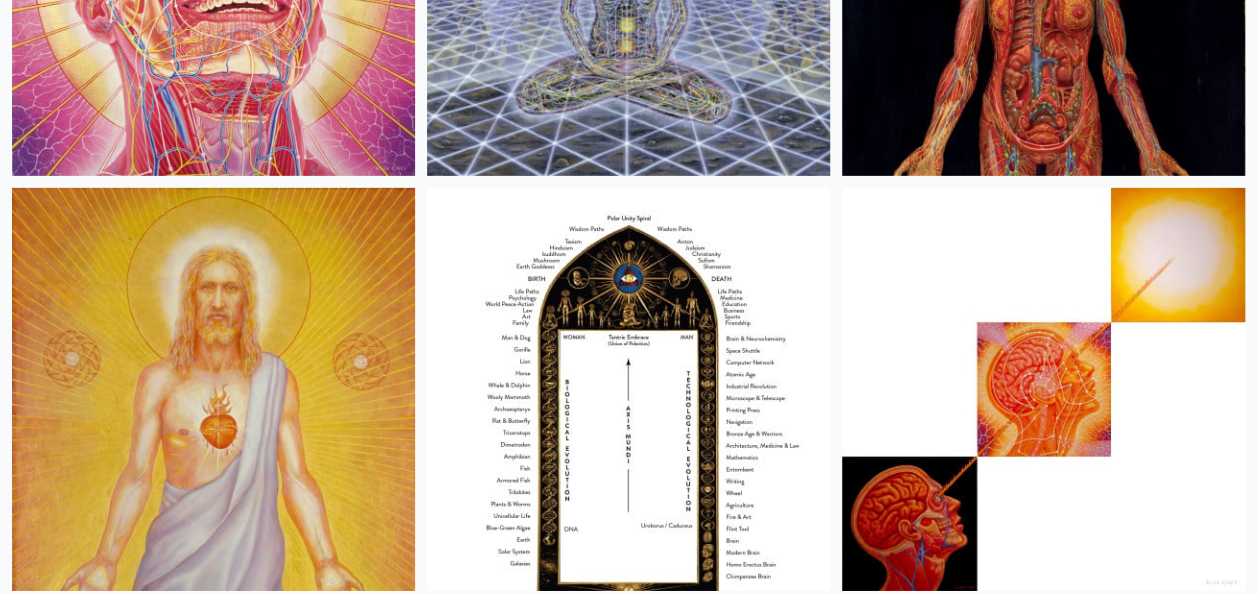 scroll, scrollTop: 37100, scrollLeft: 0, axis: vertical 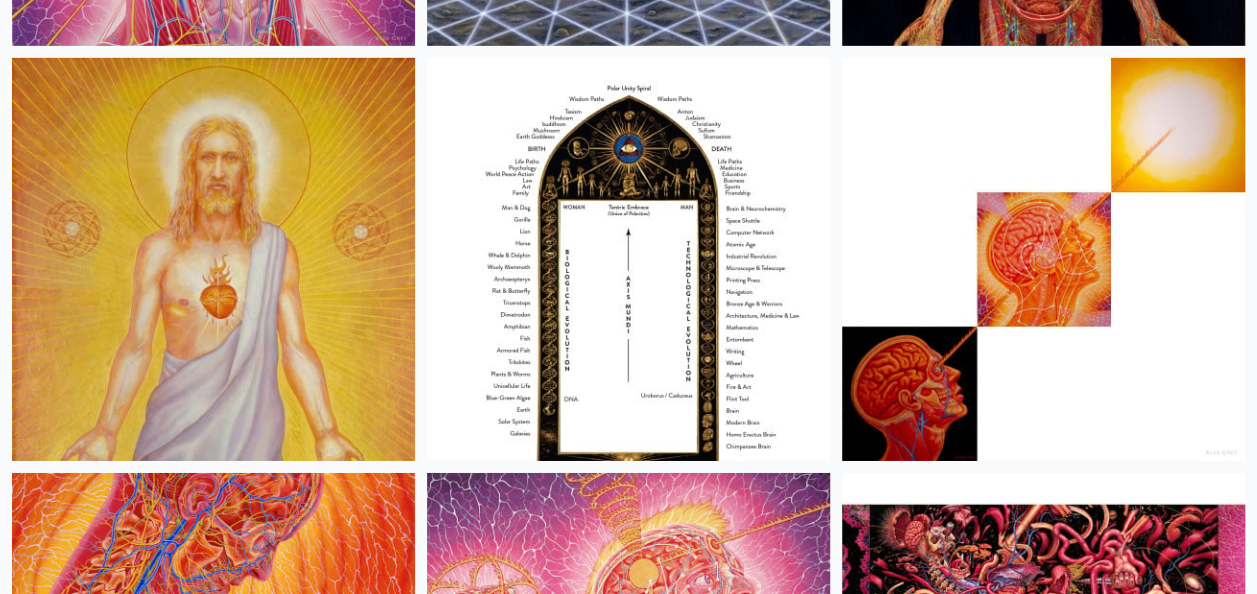 click at bounding box center [213, 259] 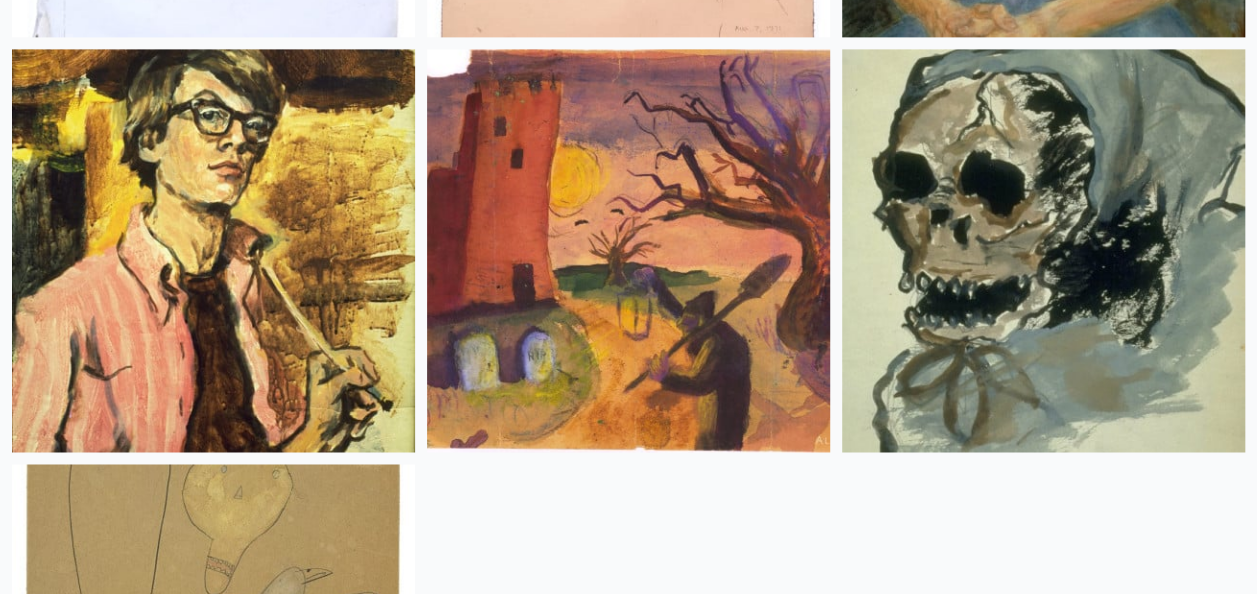 scroll, scrollTop: 46589, scrollLeft: 0, axis: vertical 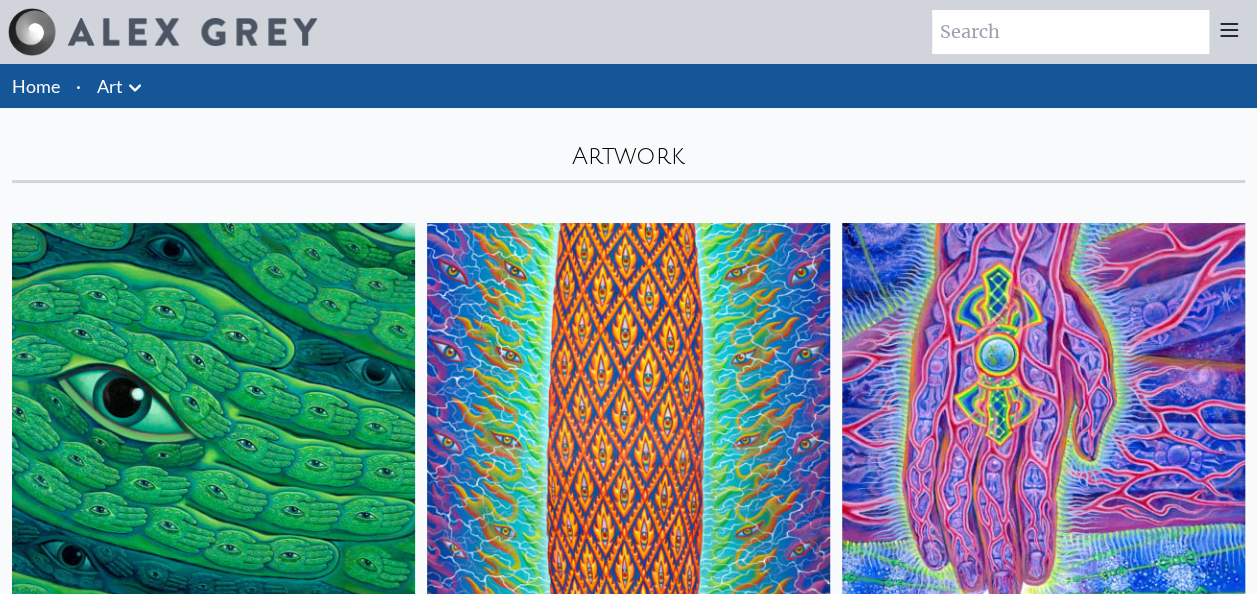 click at bounding box center (1070, 32) 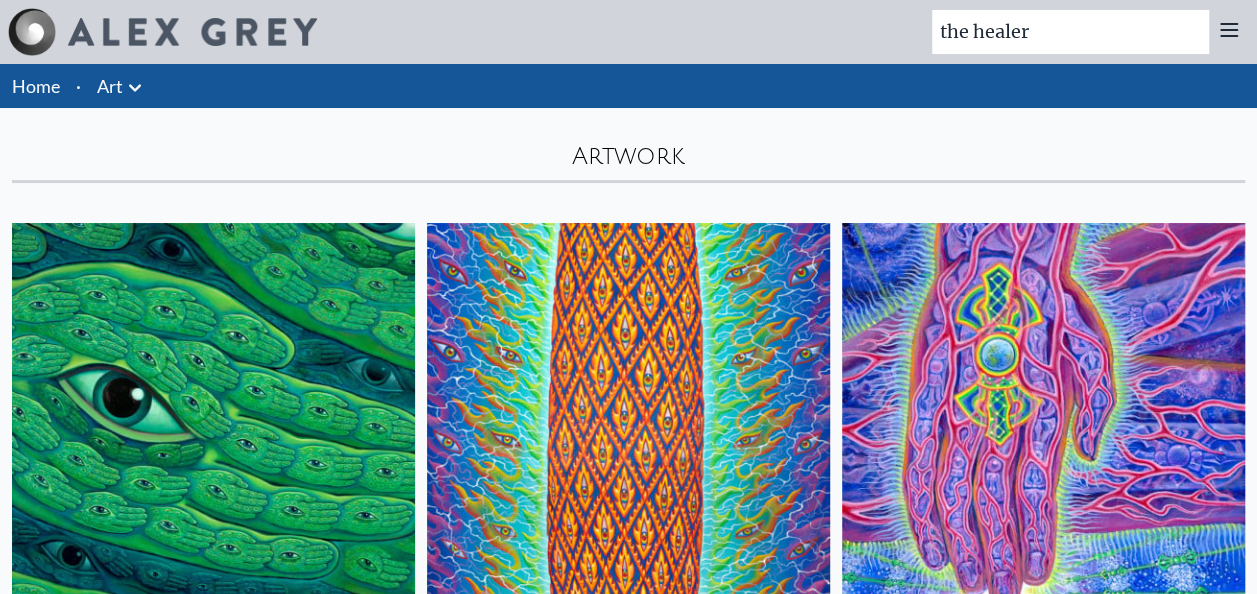 type on "the healer" 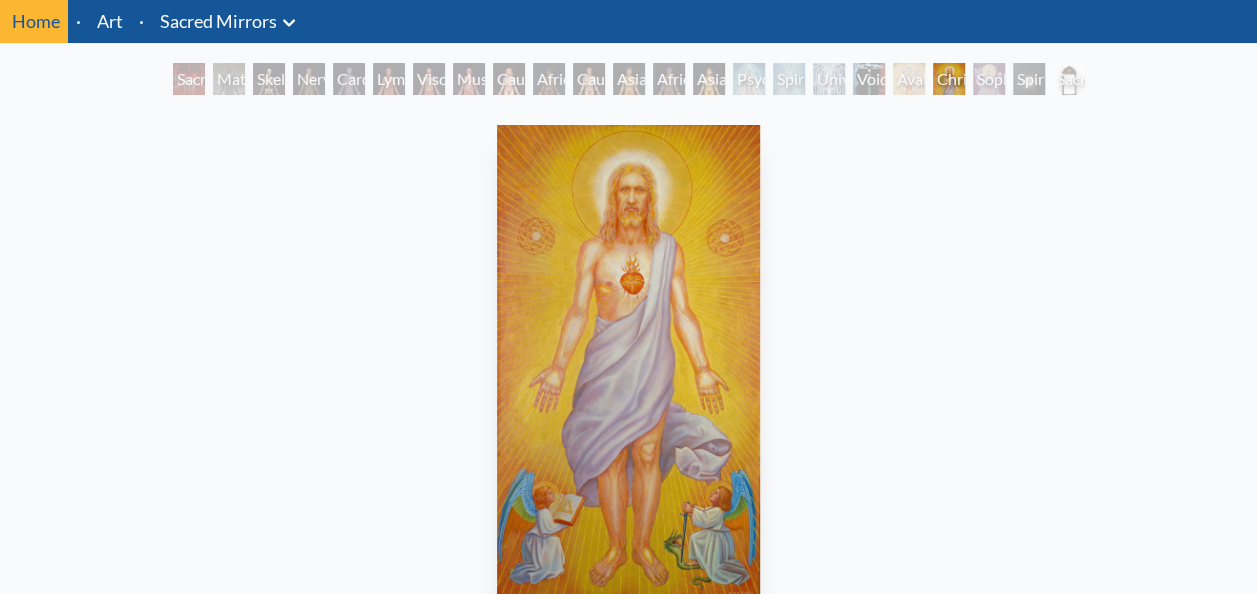 scroll, scrollTop: 100, scrollLeft: 0, axis: vertical 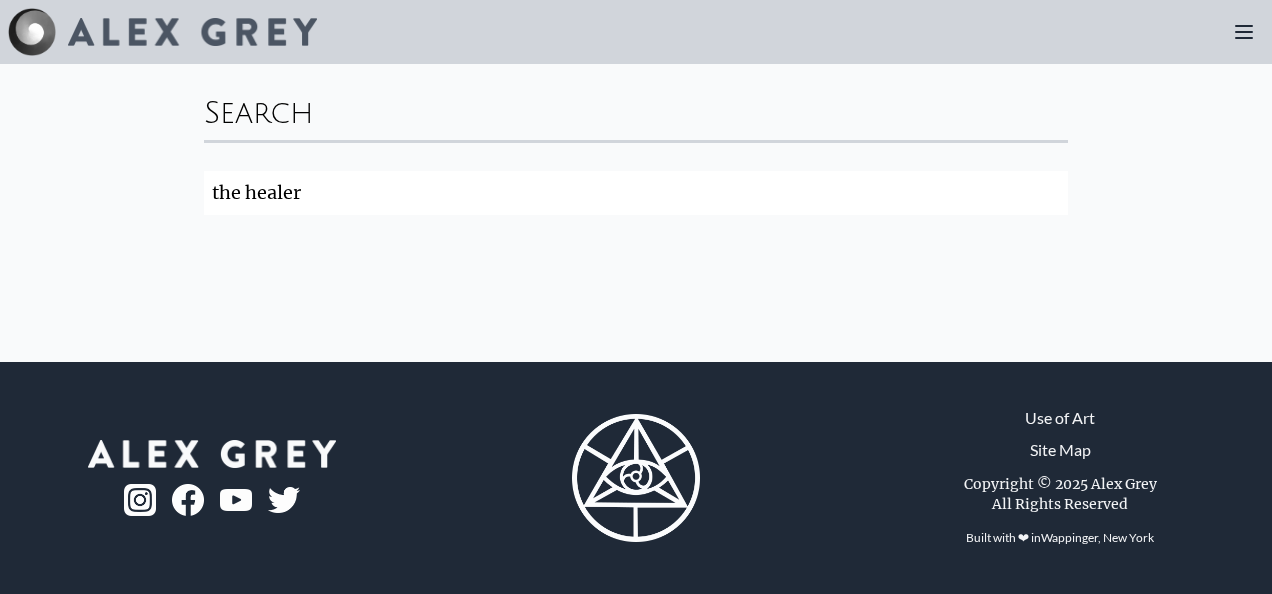 click on "the healer" at bounding box center (636, 193) 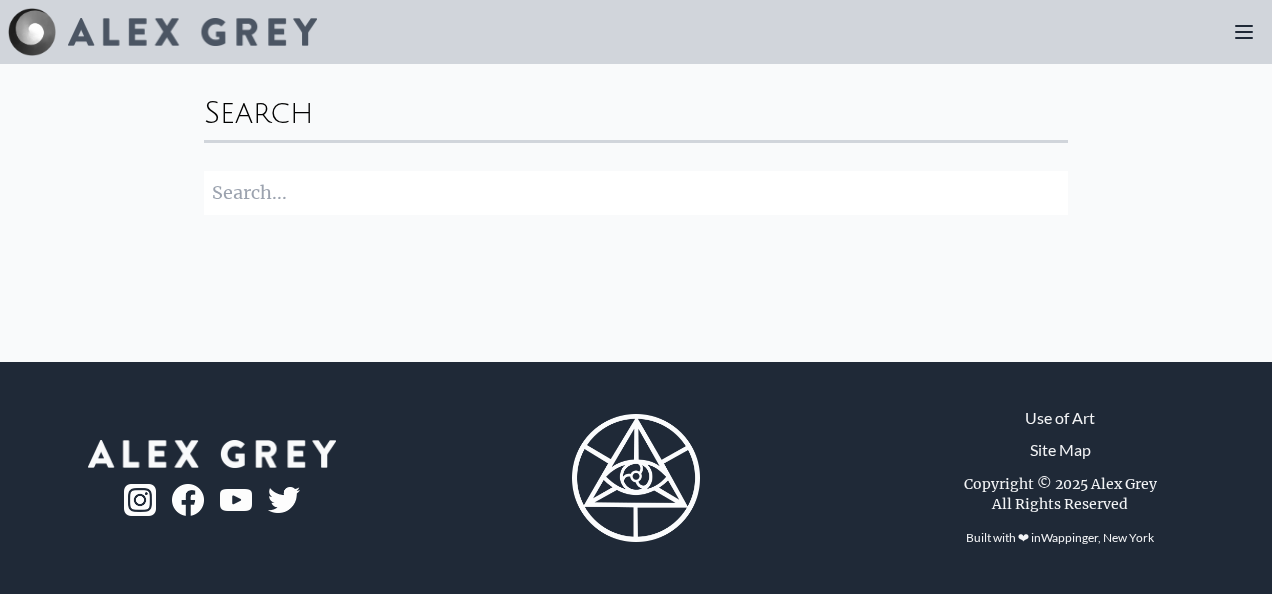 type 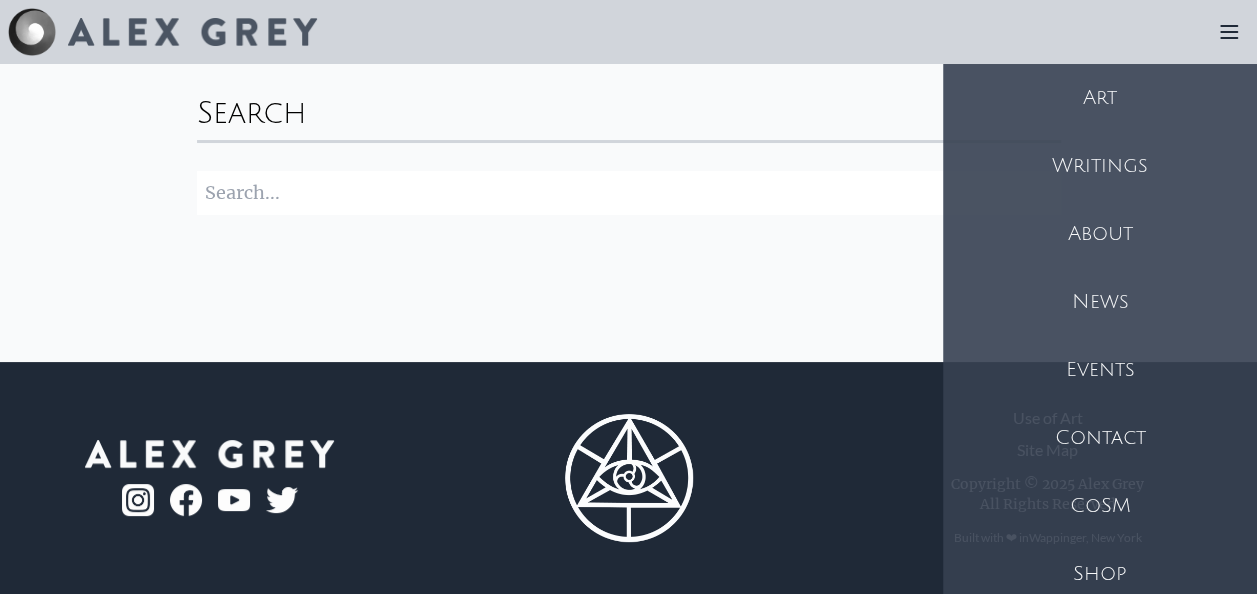 click on "Art" at bounding box center [1100, 98] 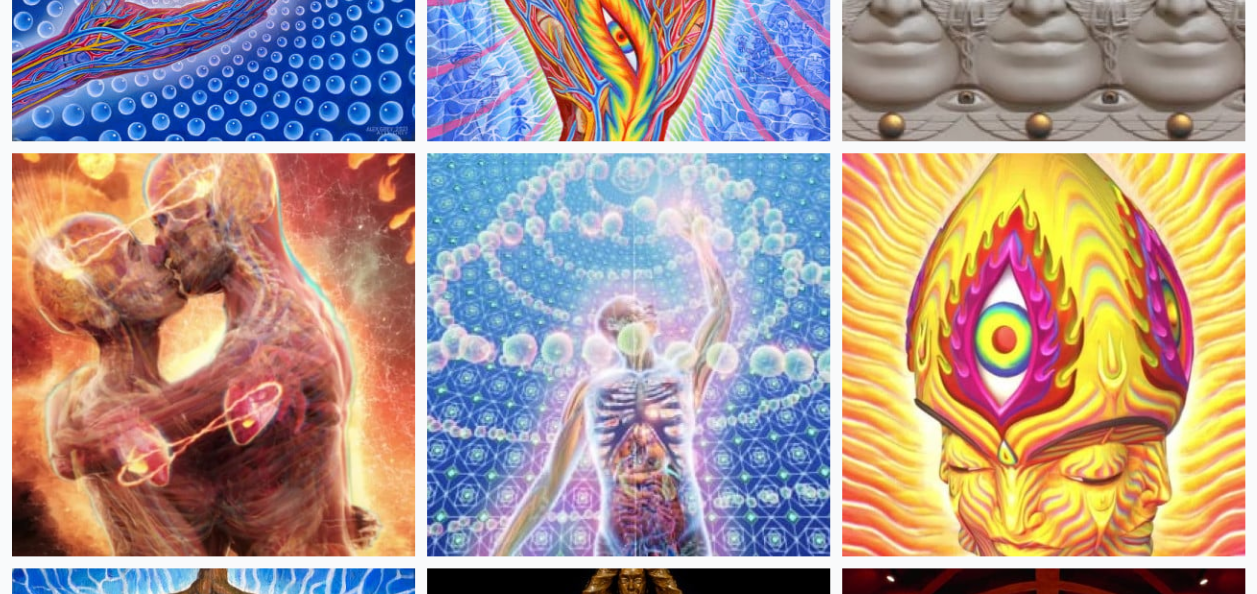 scroll, scrollTop: 600, scrollLeft: 0, axis: vertical 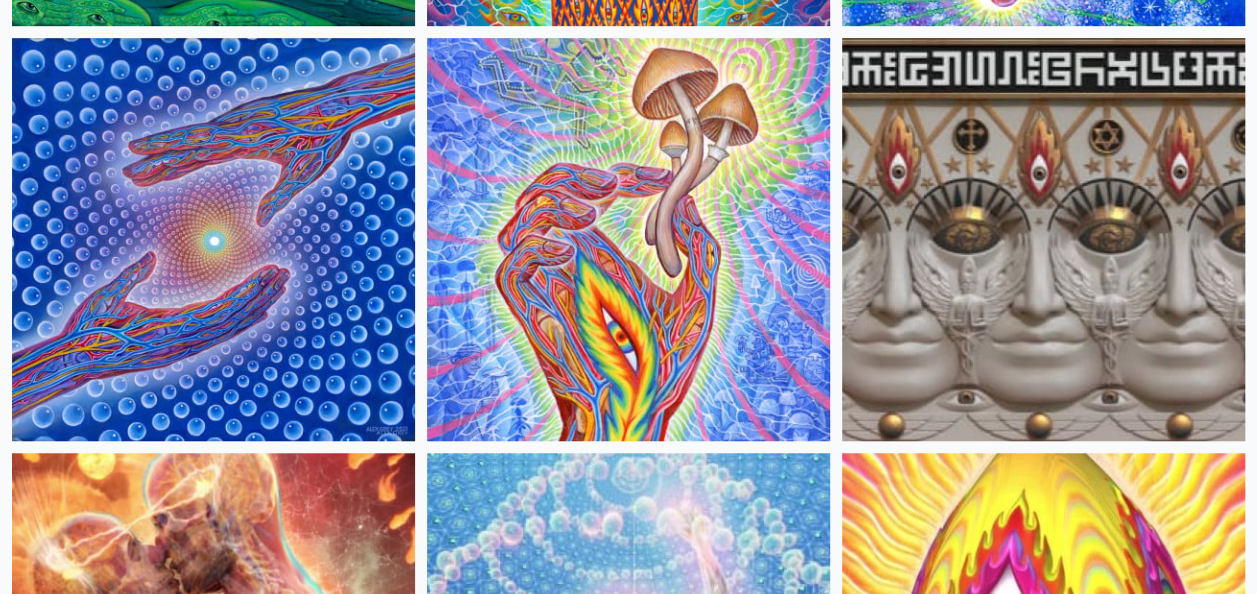 click at bounding box center [213, 239] 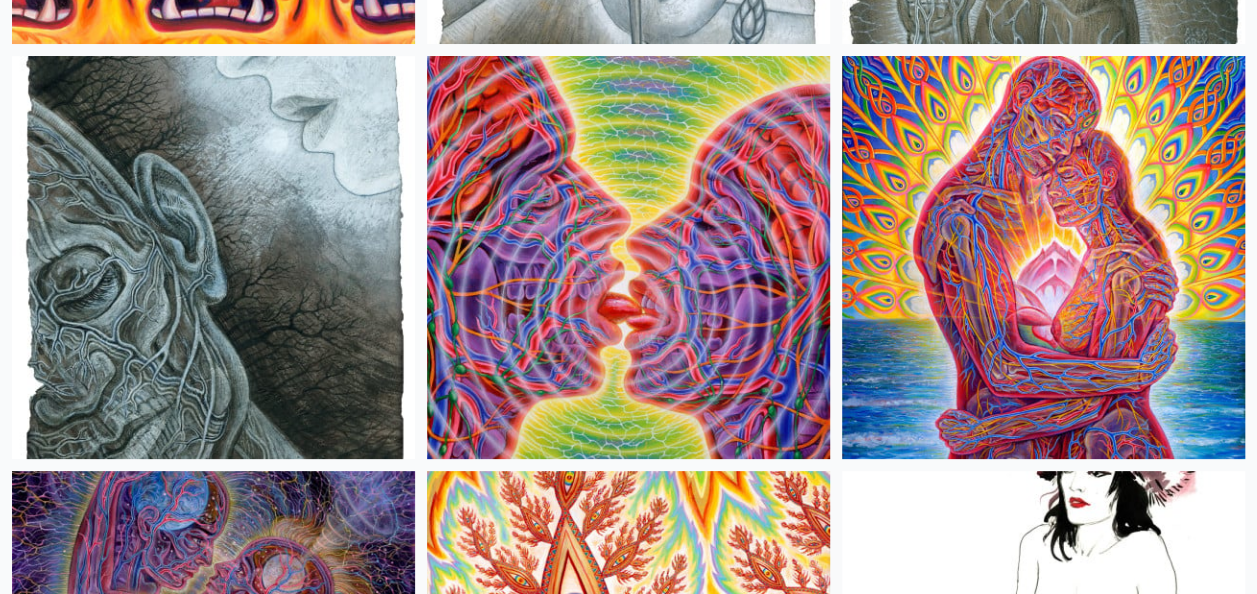 scroll, scrollTop: 11400, scrollLeft: 0, axis: vertical 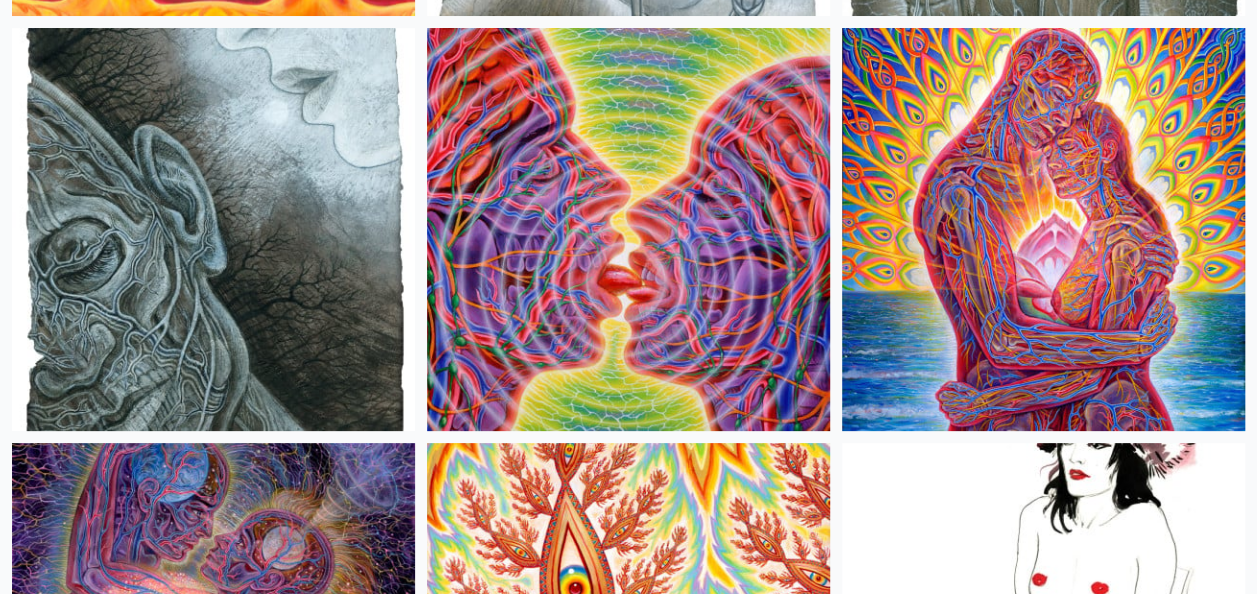 click at bounding box center (1043, 229) 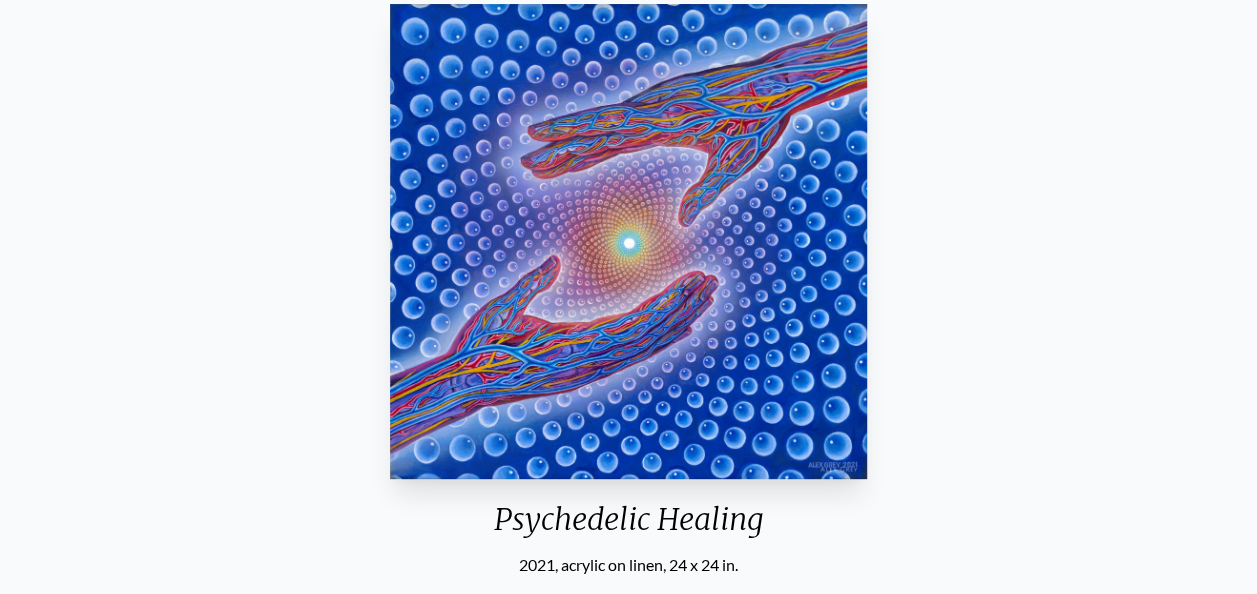 scroll, scrollTop: 100, scrollLeft: 0, axis: vertical 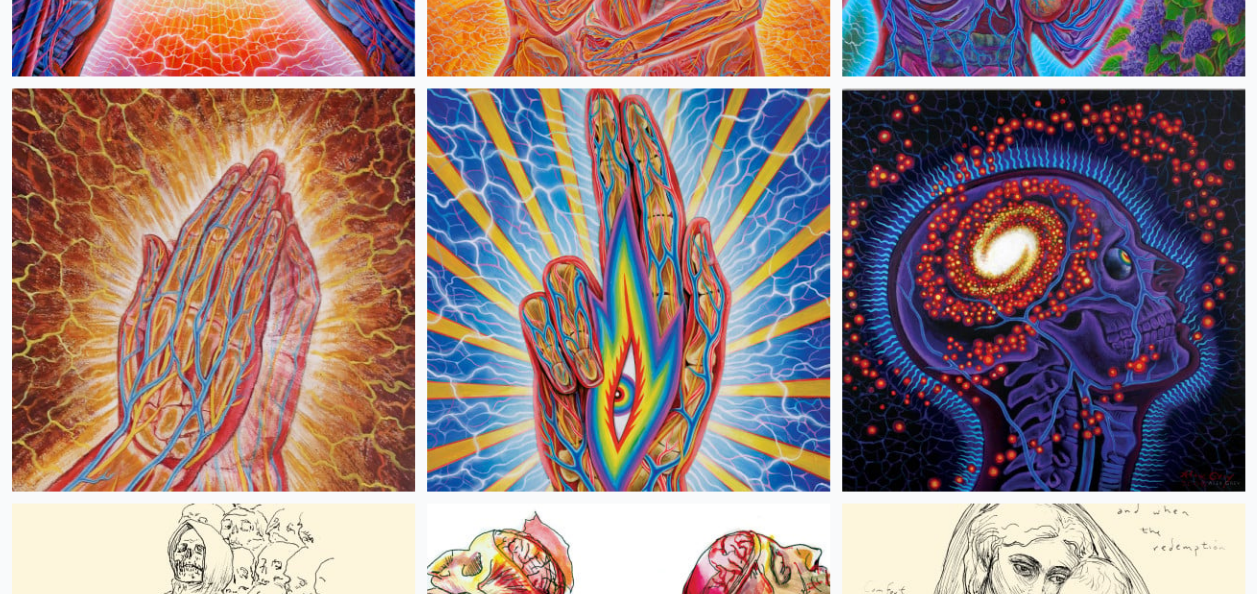 click at bounding box center (213, 289) 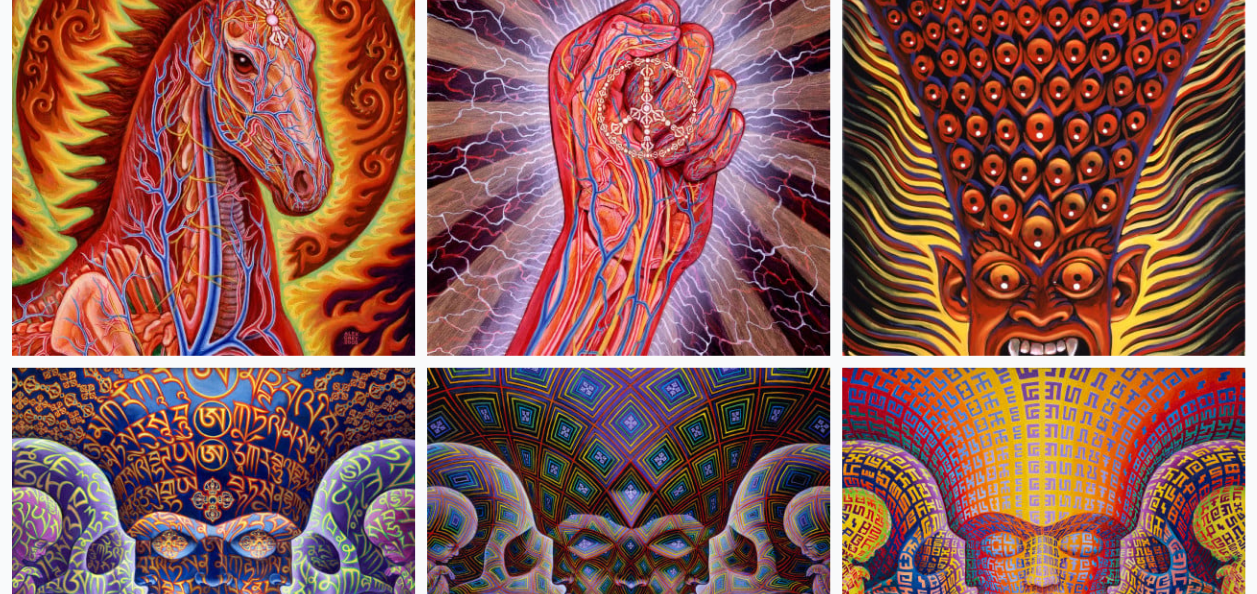 scroll, scrollTop: 17600, scrollLeft: 0, axis: vertical 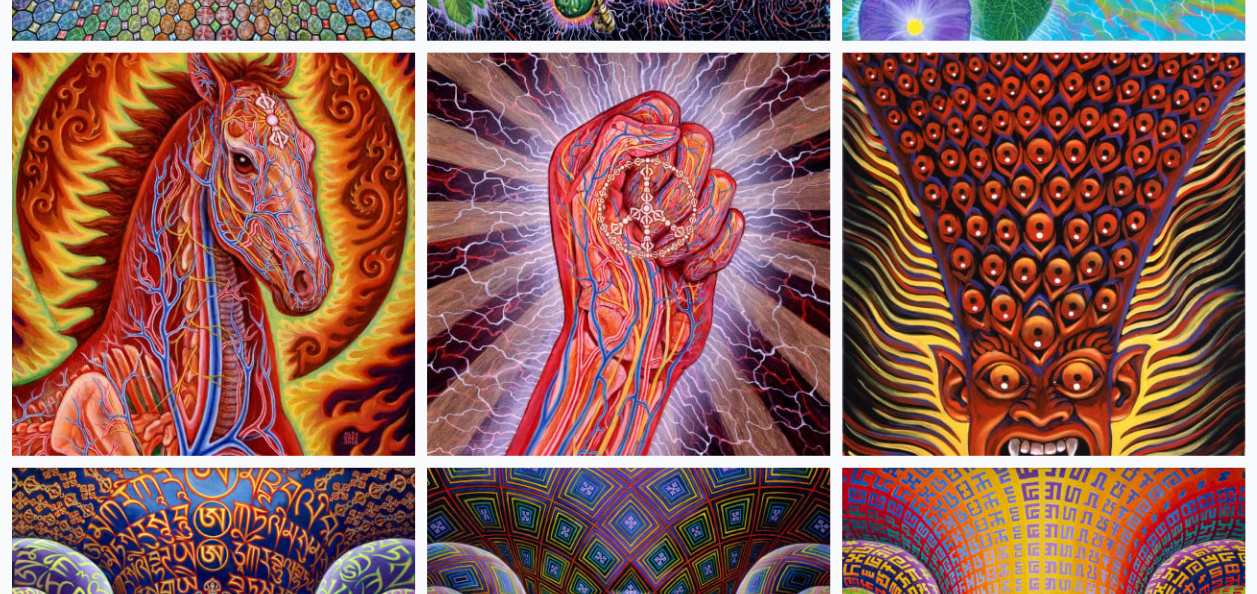 click at bounding box center [213, 254] 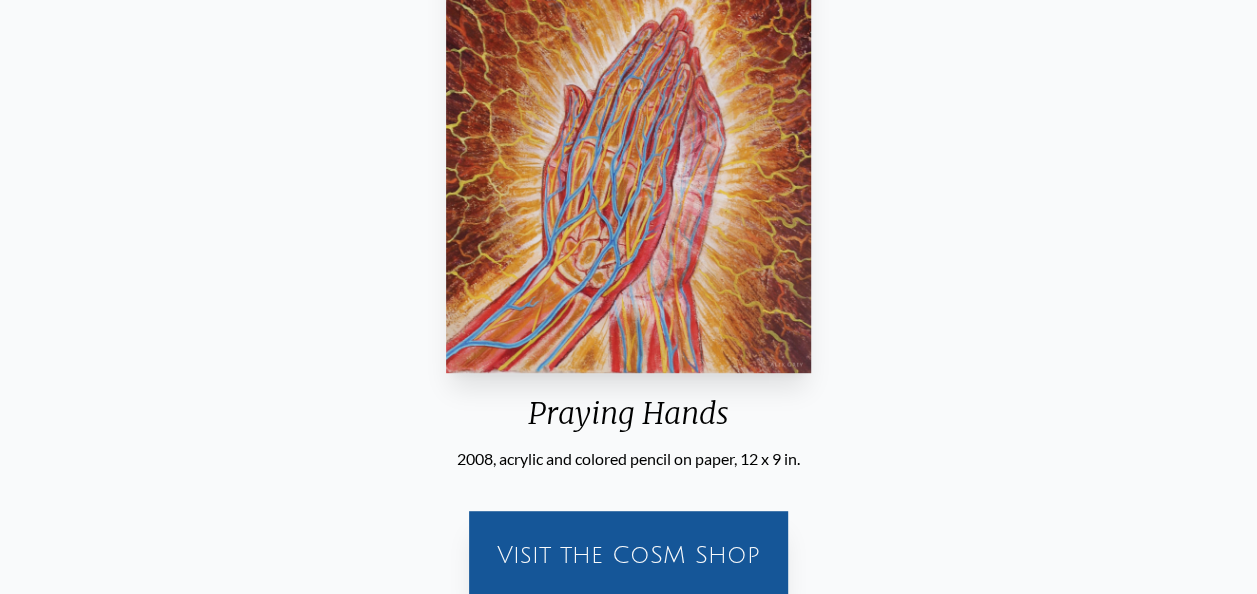 scroll, scrollTop: 300, scrollLeft: 0, axis: vertical 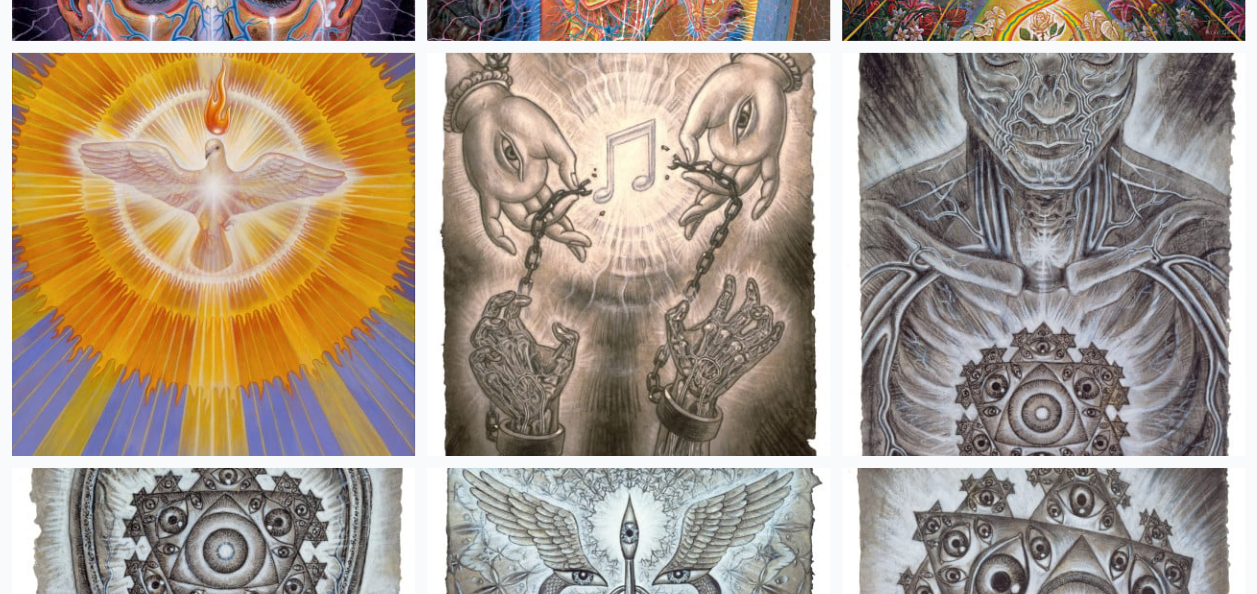 click at bounding box center [213, 254] 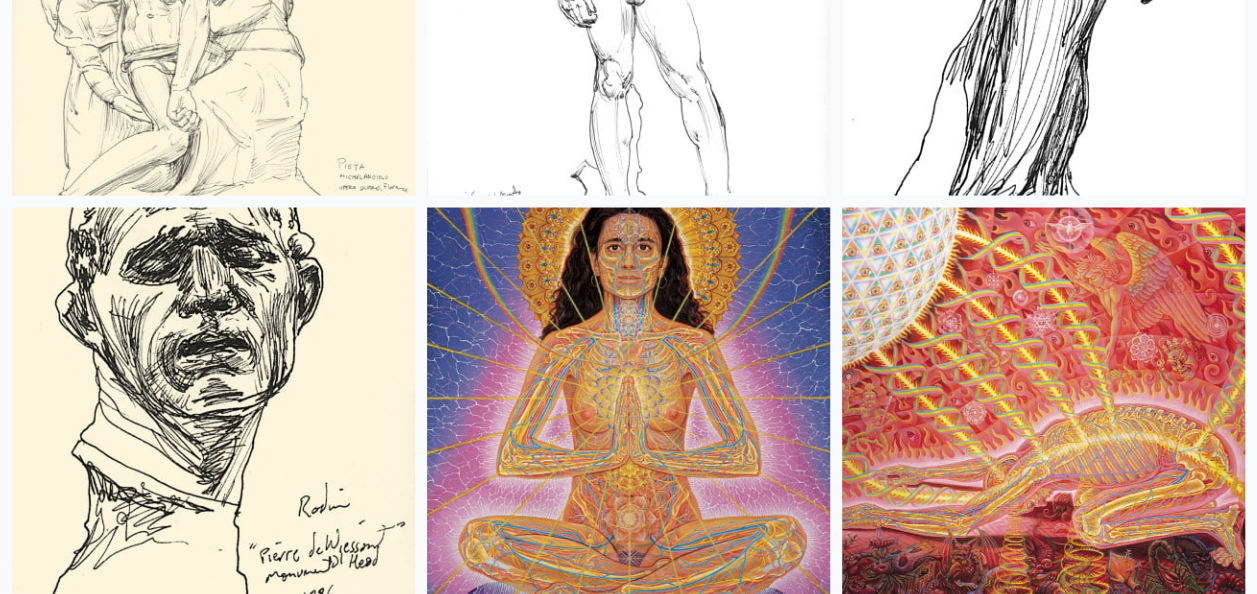 scroll, scrollTop: 32000, scrollLeft: 0, axis: vertical 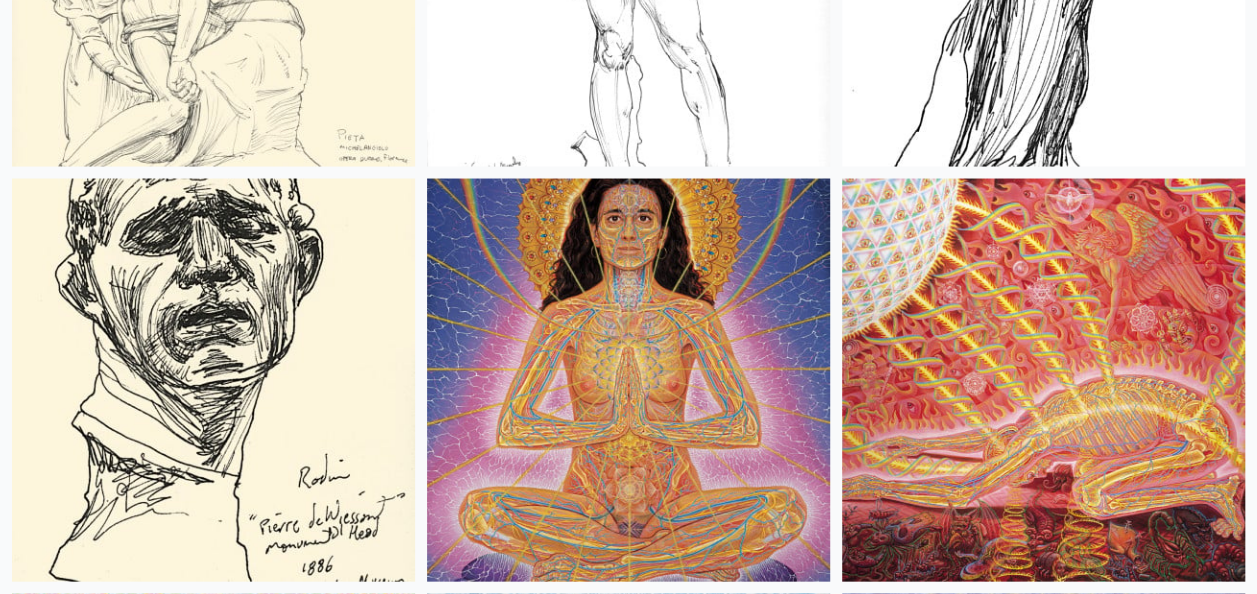 click at bounding box center [1043, 379] 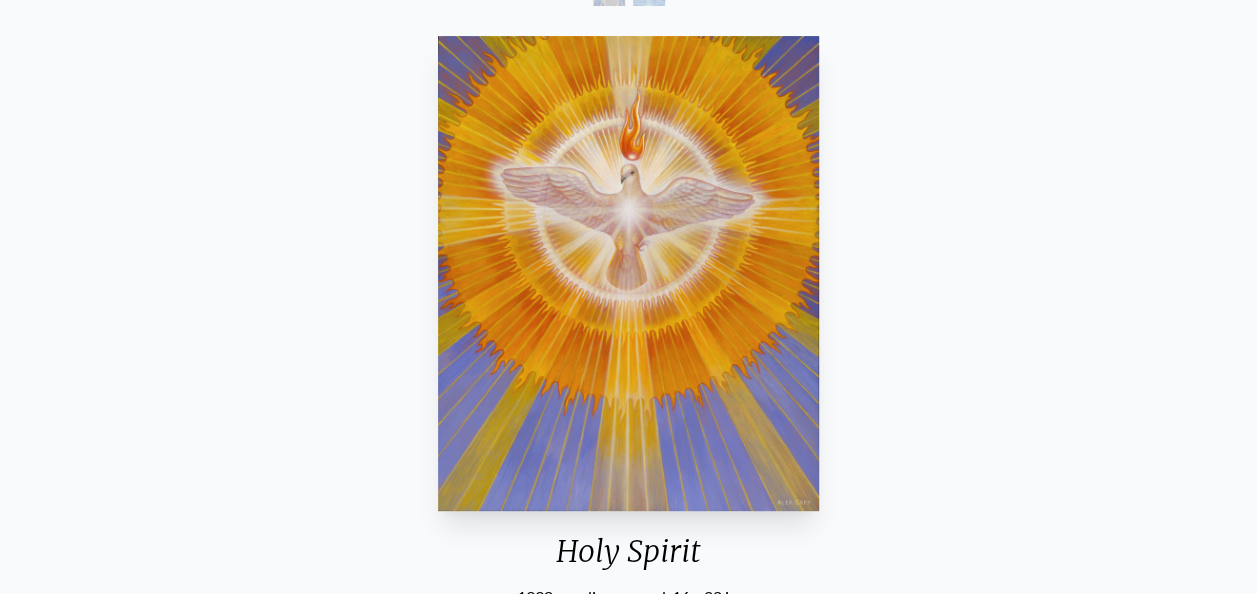 scroll, scrollTop: 200, scrollLeft: 0, axis: vertical 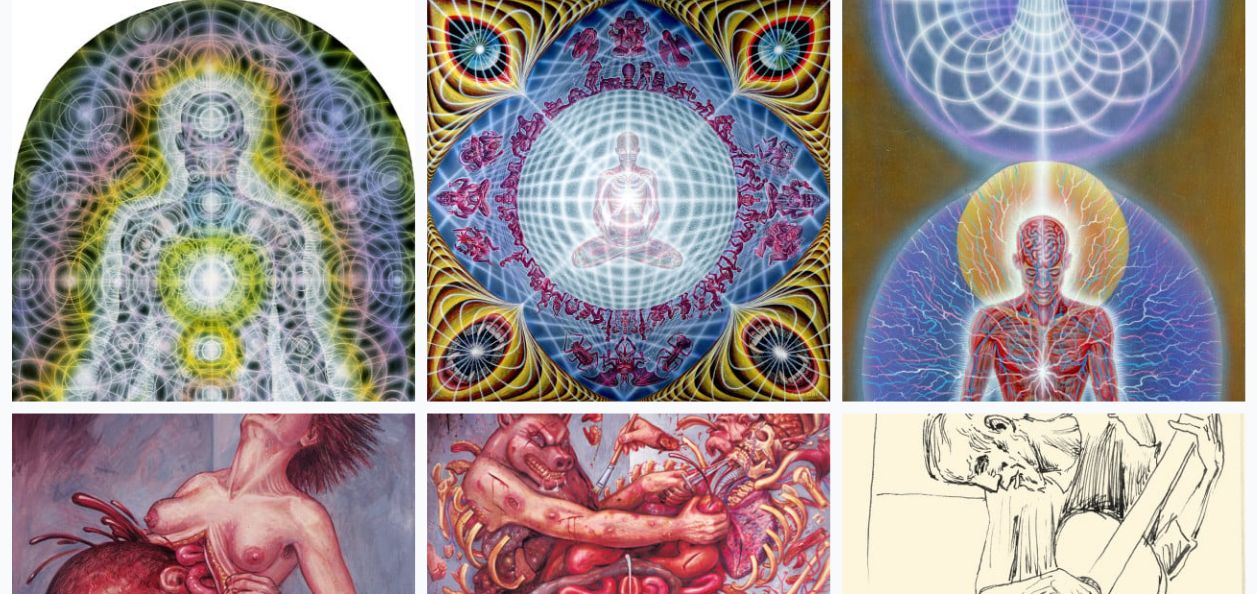 click at bounding box center (1043, 199) 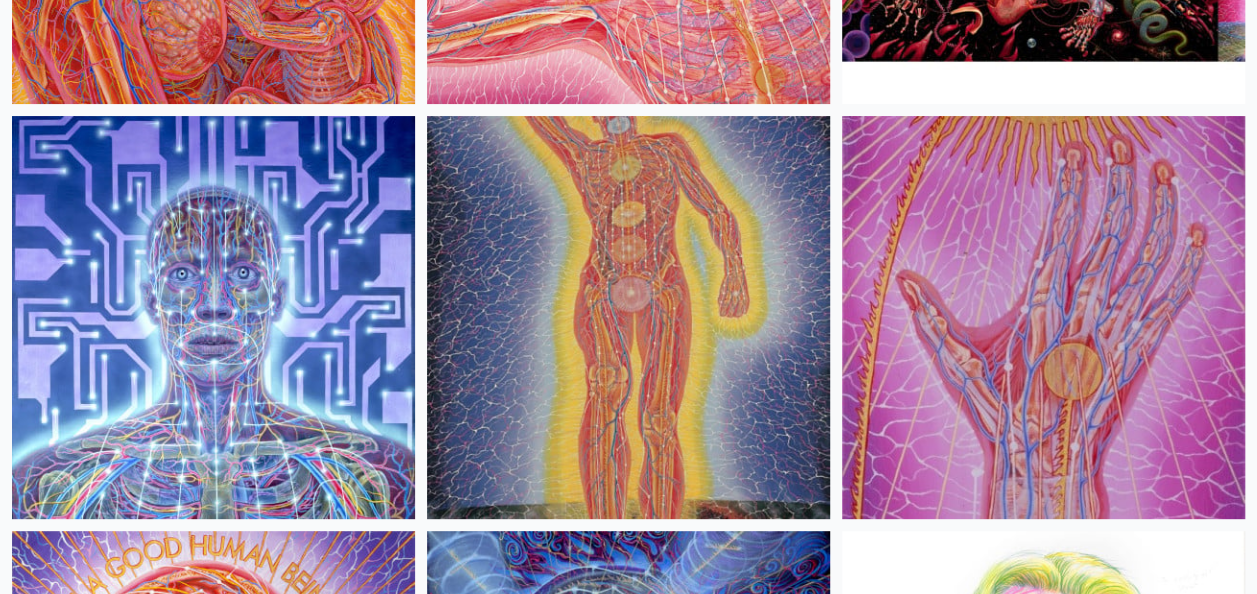 scroll, scrollTop: 37900, scrollLeft: 0, axis: vertical 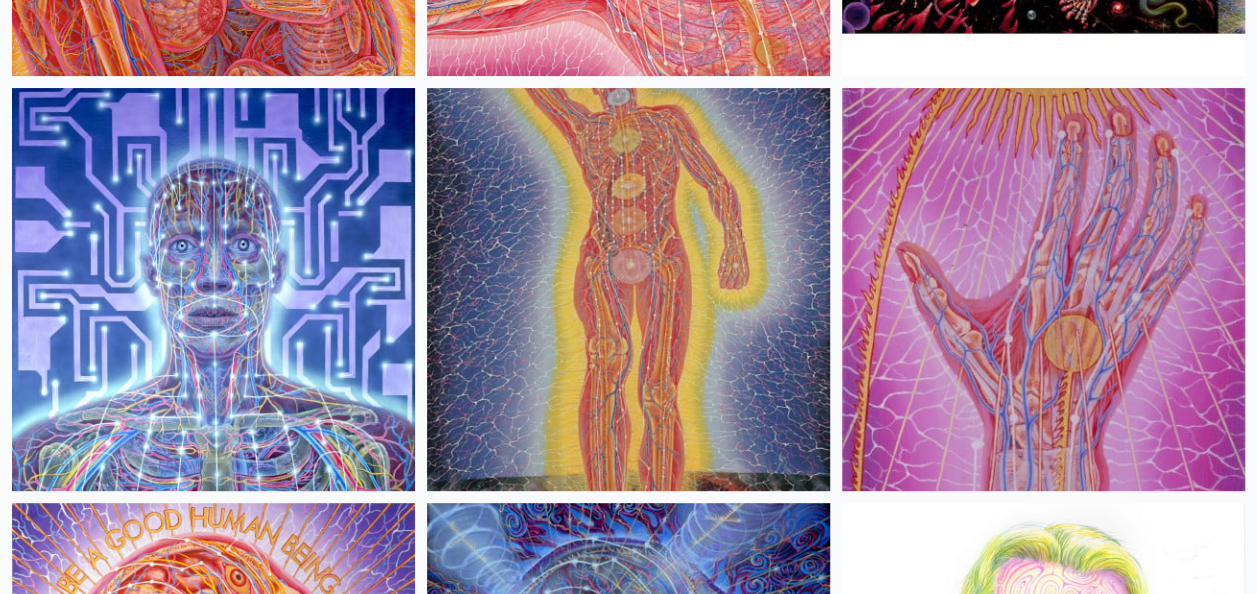 click at bounding box center [1043, 289] 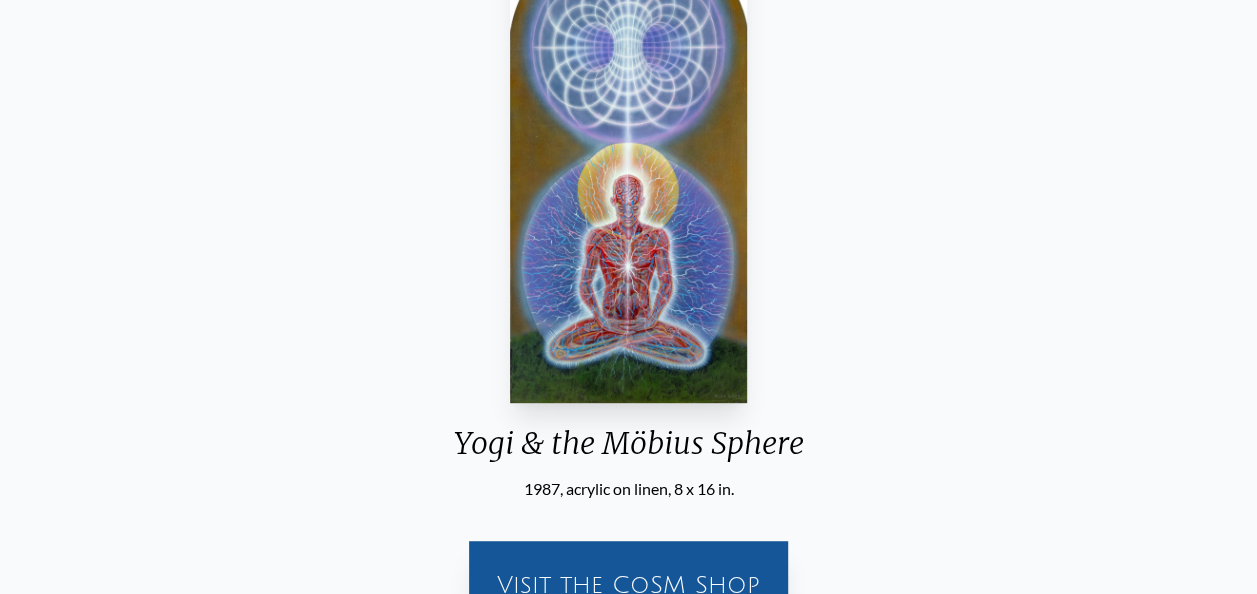 scroll, scrollTop: 200, scrollLeft: 0, axis: vertical 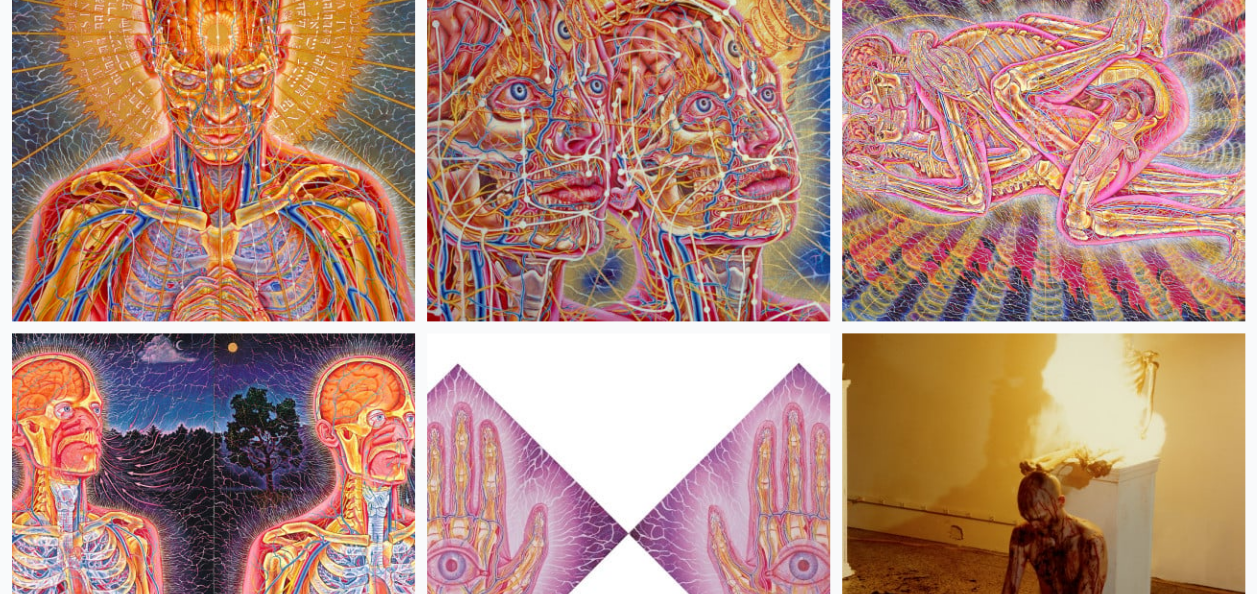 click at bounding box center (213, 119) 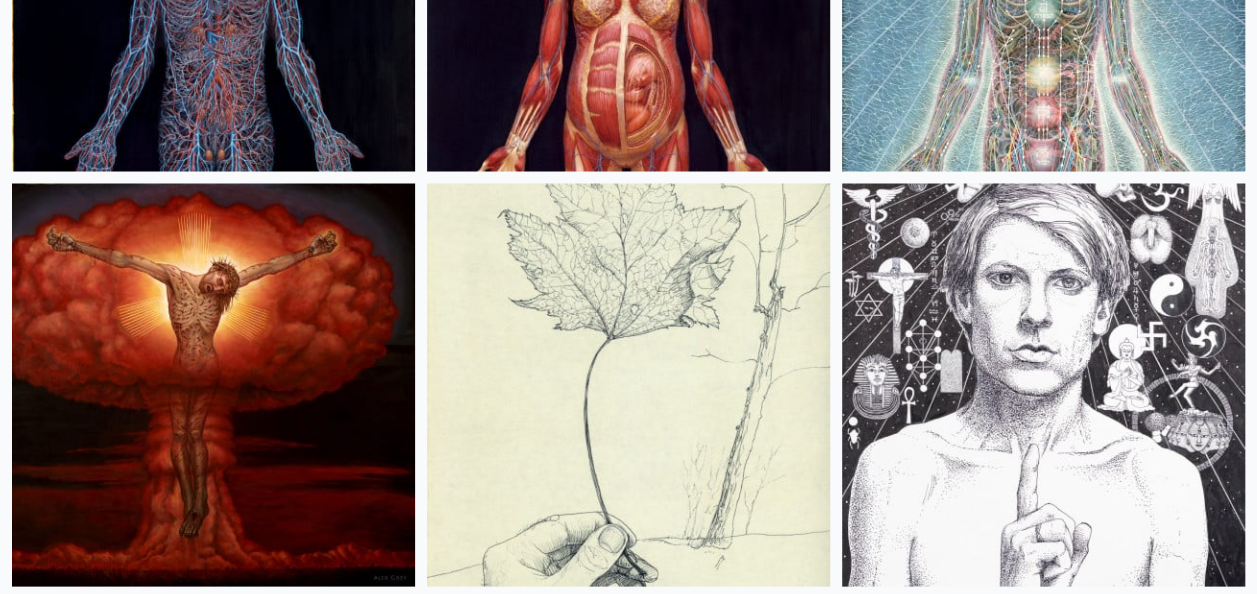 scroll, scrollTop: 43300, scrollLeft: 0, axis: vertical 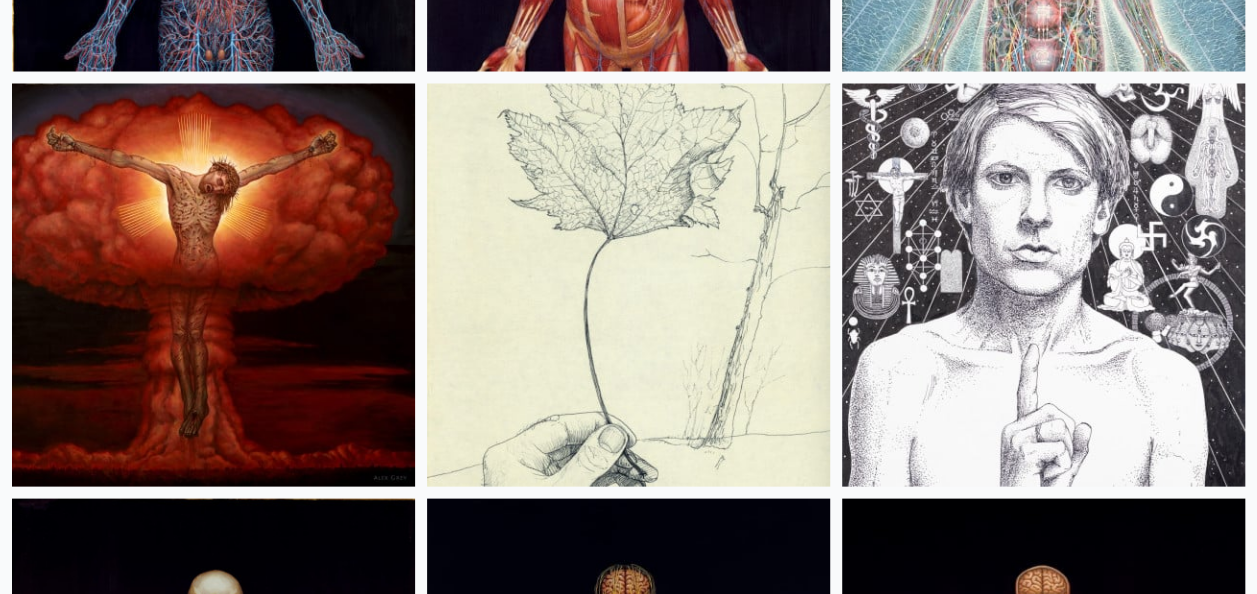 click at bounding box center (1043, 284) 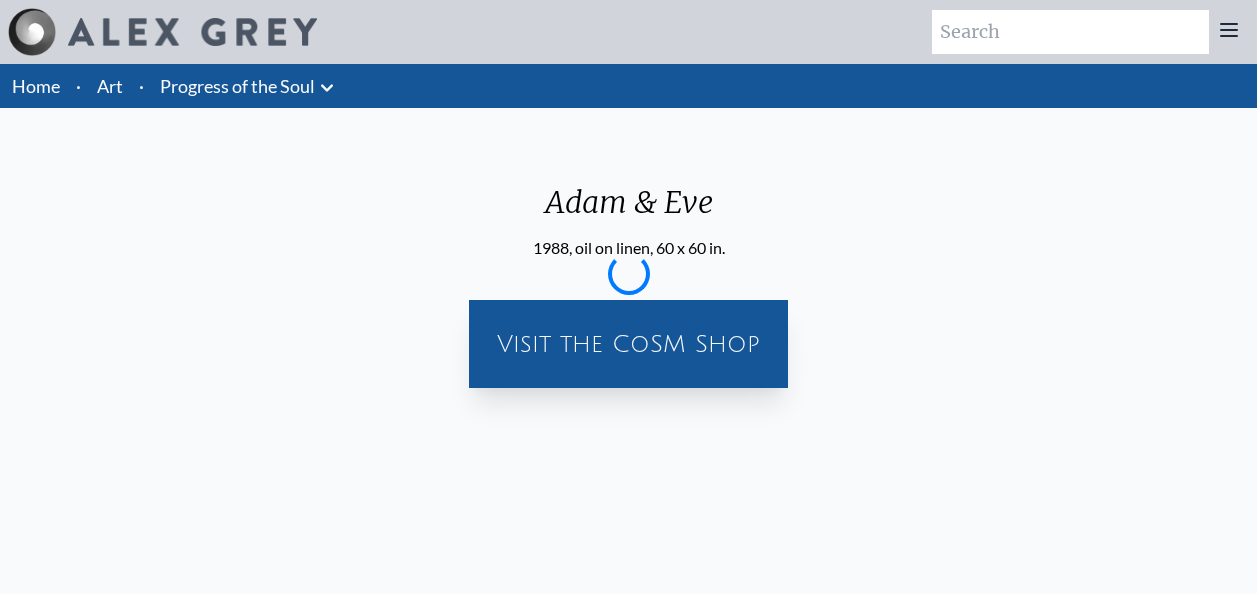 scroll, scrollTop: 0, scrollLeft: 0, axis: both 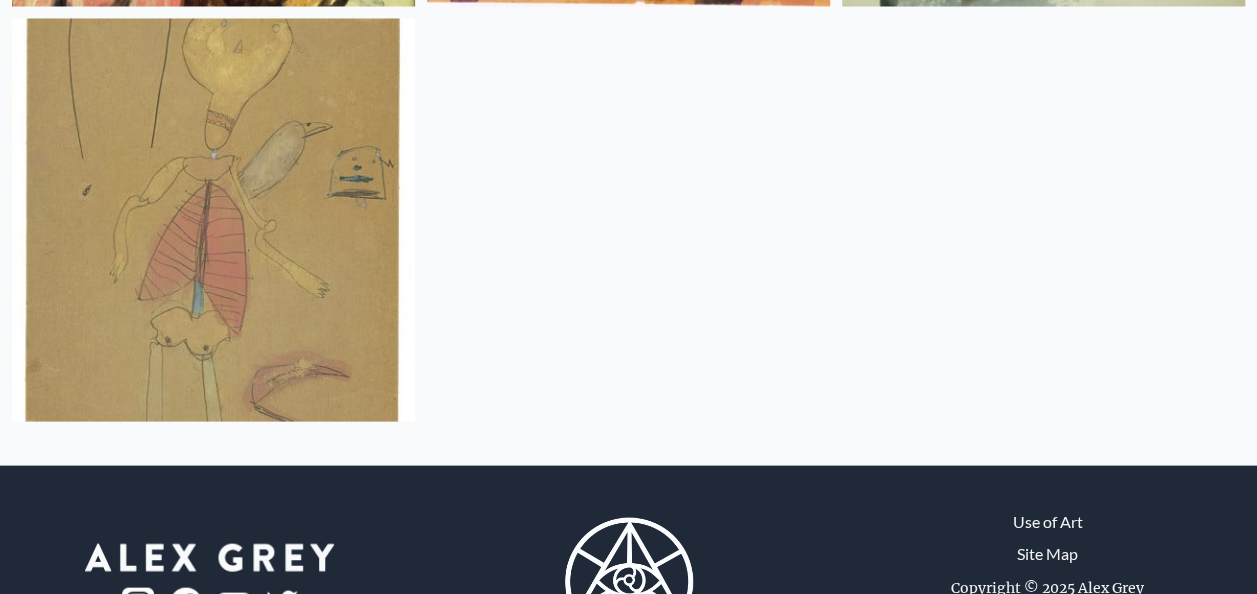 click on "Use of Art" at bounding box center [1048, 521] 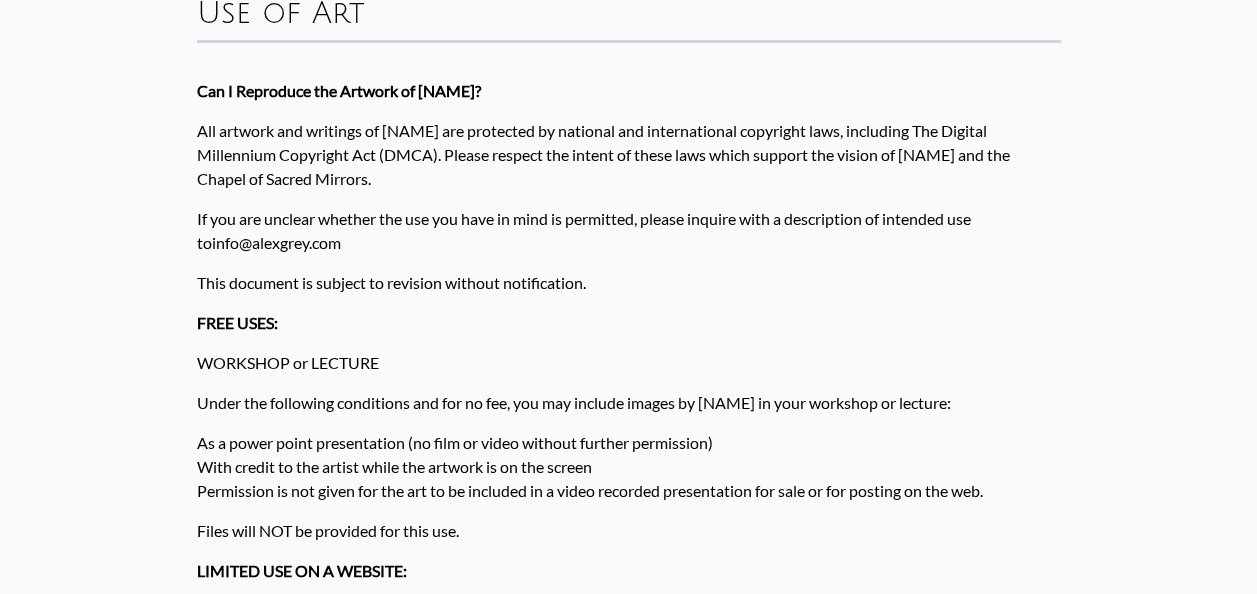 scroll, scrollTop: 0, scrollLeft: 0, axis: both 